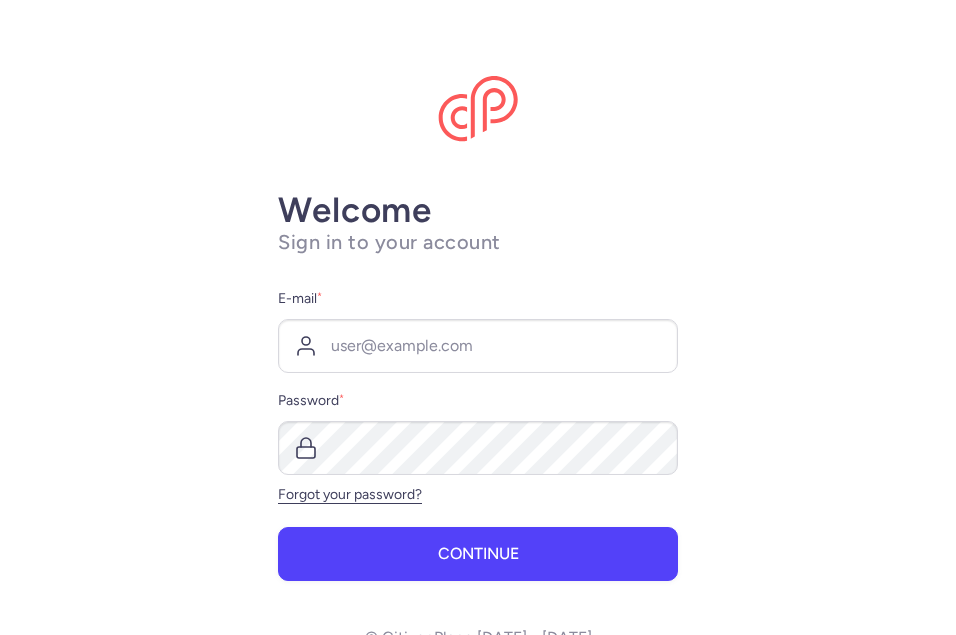 scroll, scrollTop: 0, scrollLeft: 0, axis: both 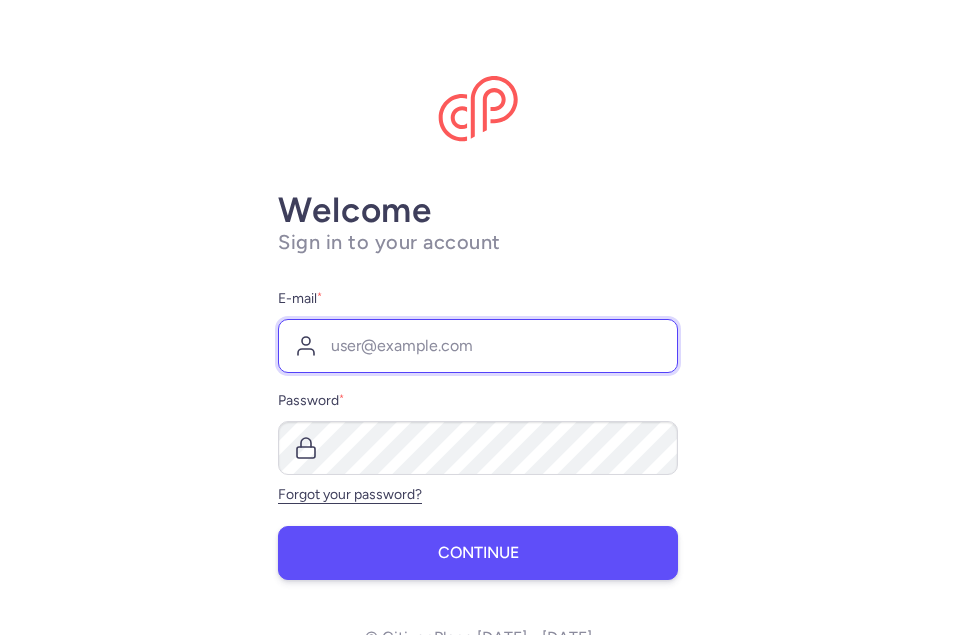 type on "[PERSON_NAME][EMAIL_ADDRESS][DOMAIN_NAME]" 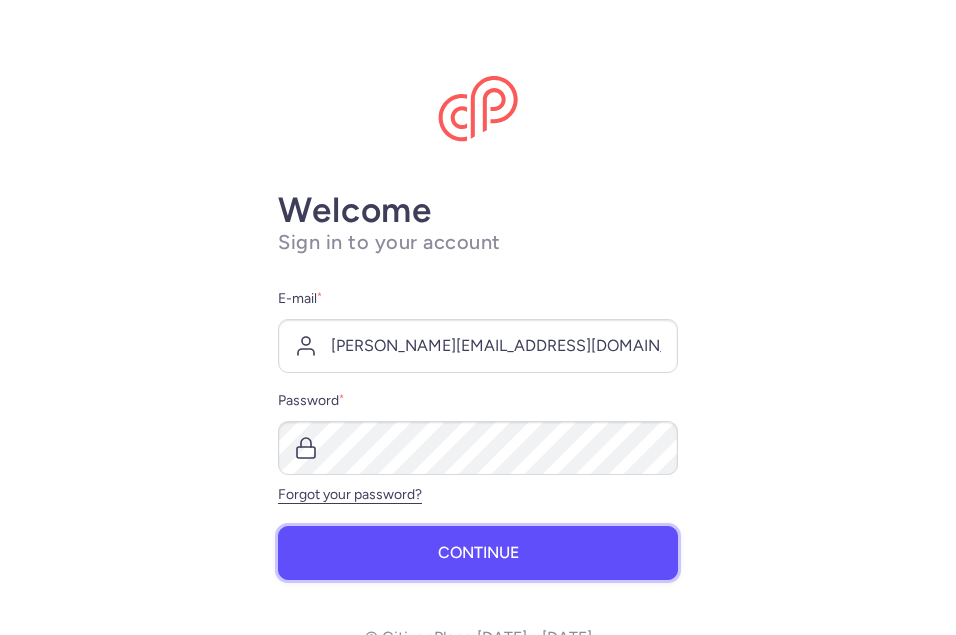 click on "Continue" at bounding box center [478, 553] 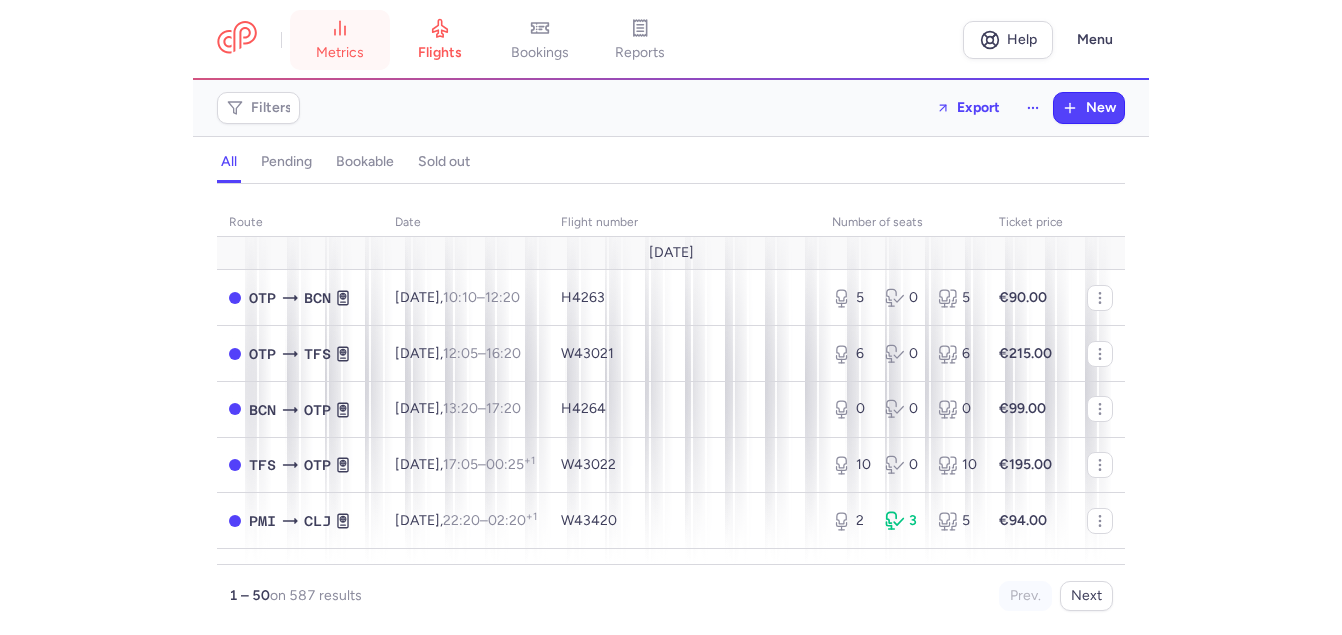 scroll, scrollTop: 0, scrollLeft: 0, axis: both 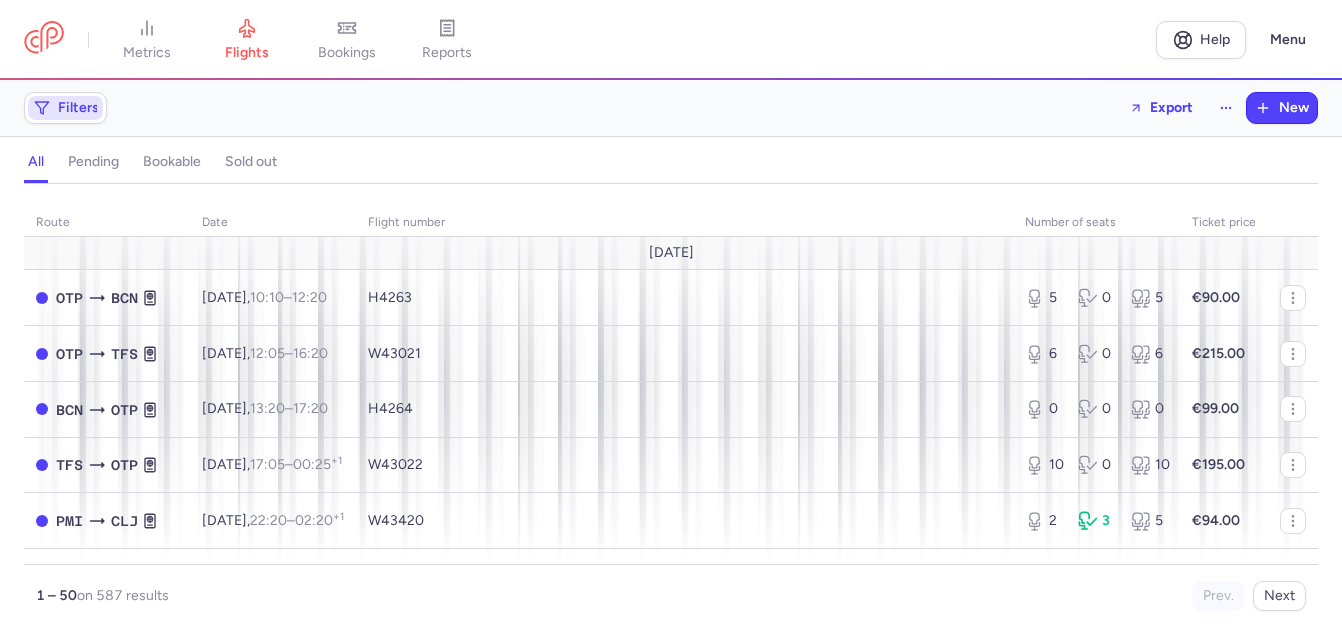 click on "Filters" at bounding box center [78, 108] 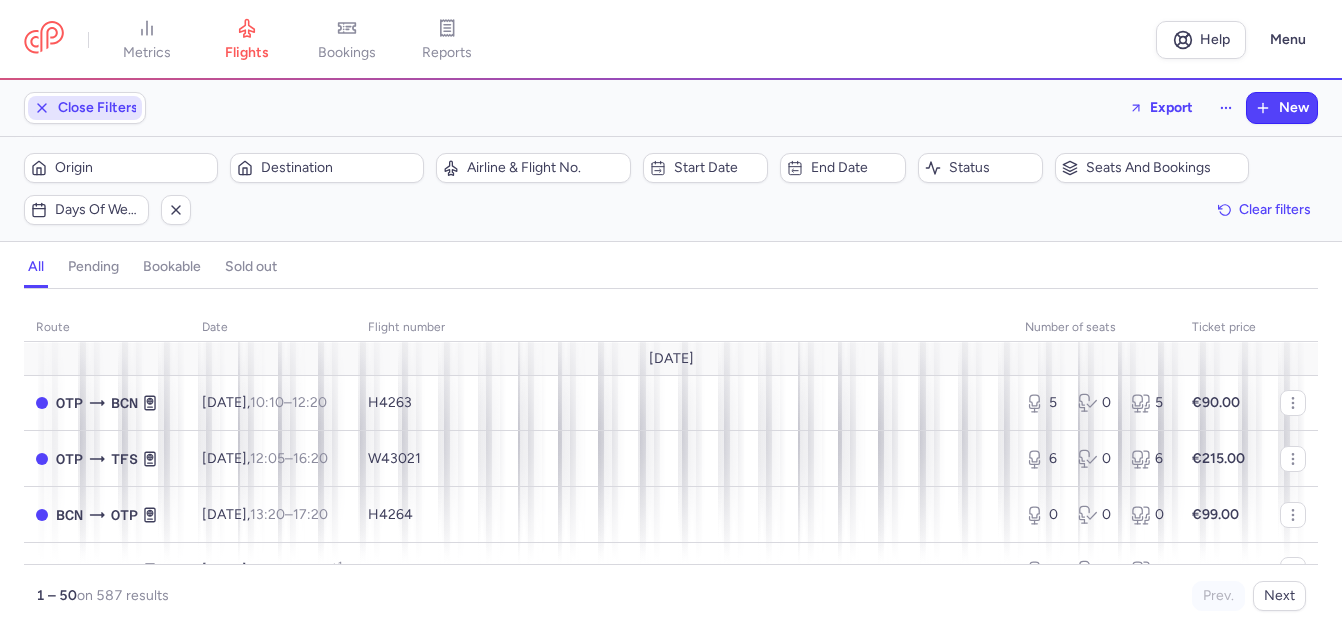 scroll, scrollTop: 0, scrollLeft: 0, axis: both 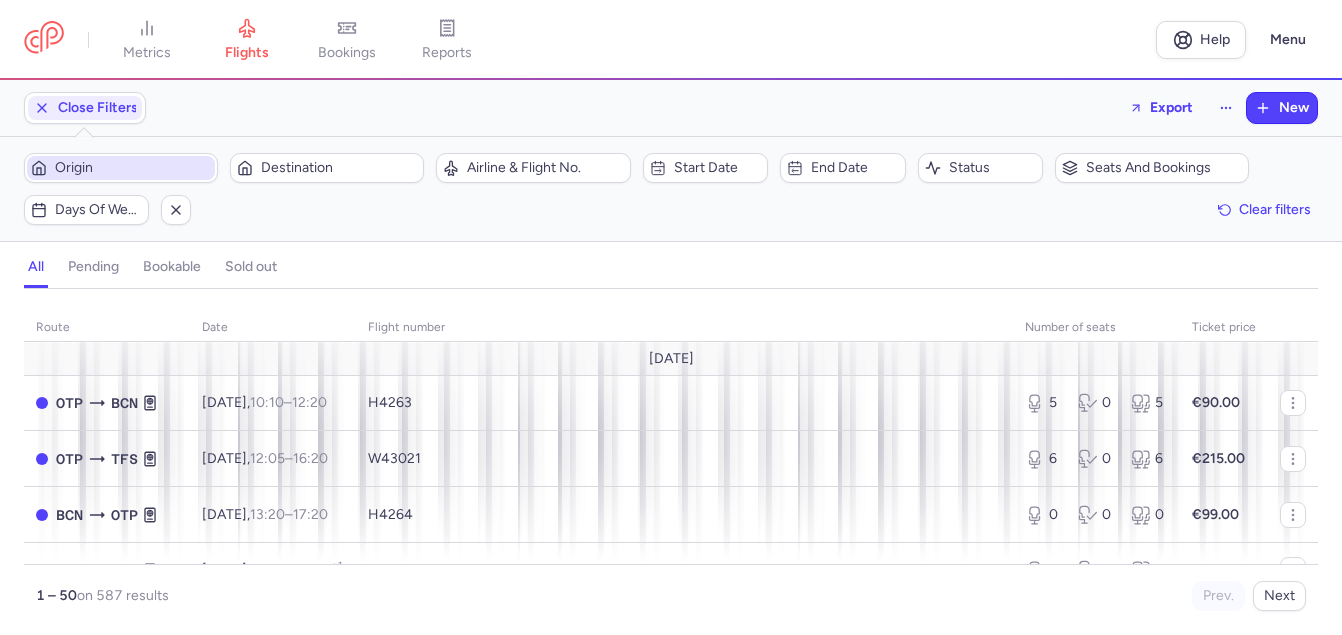 click on "Origin" at bounding box center [133, 168] 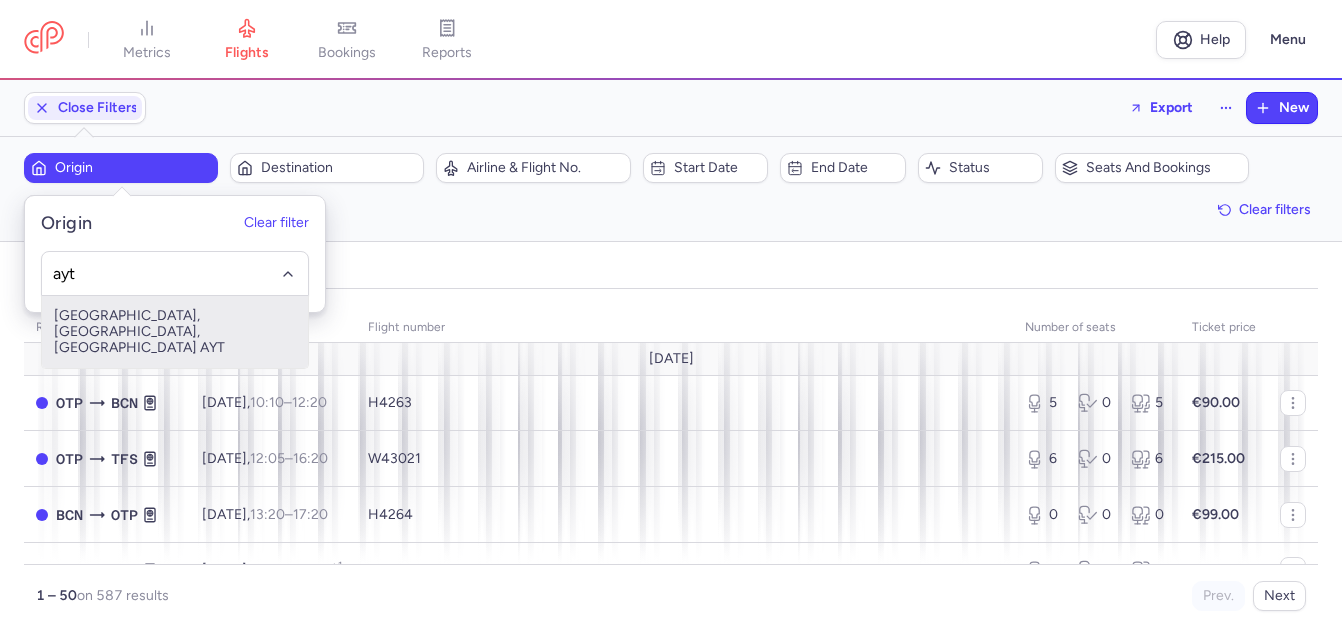 click on "[GEOGRAPHIC_DATA], [GEOGRAPHIC_DATA], [GEOGRAPHIC_DATA] AYT" at bounding box center (175, 332) 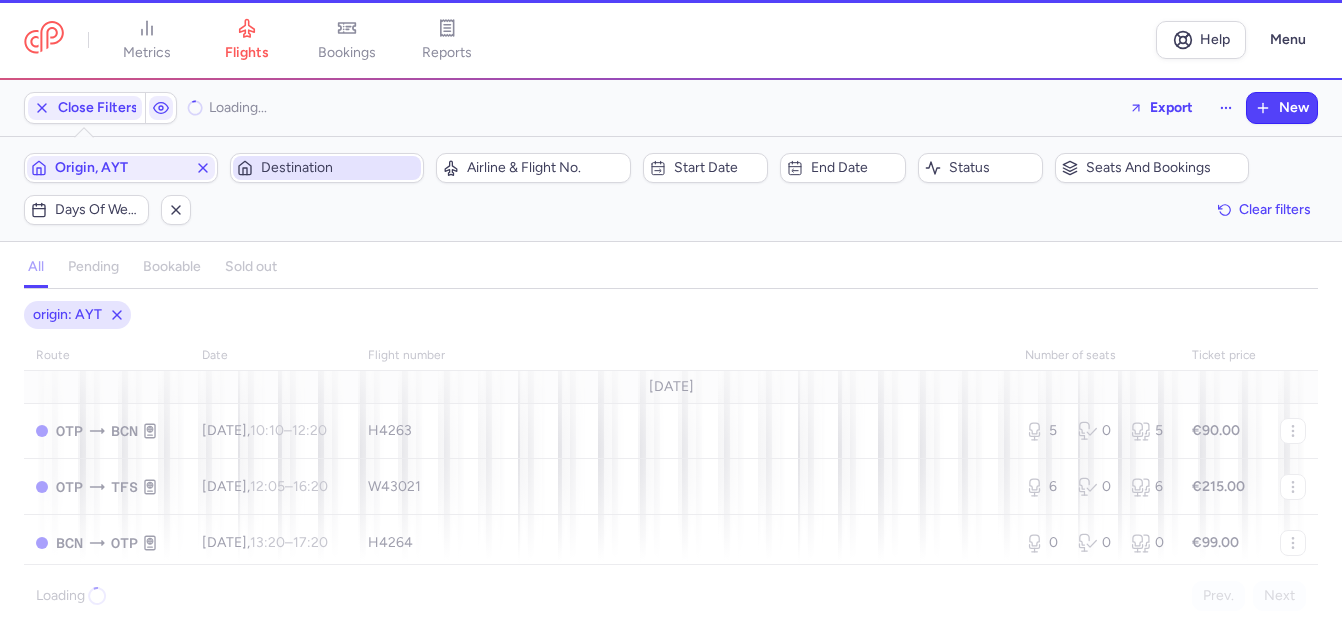 click on "Destination" at bounding box center (339, 168) 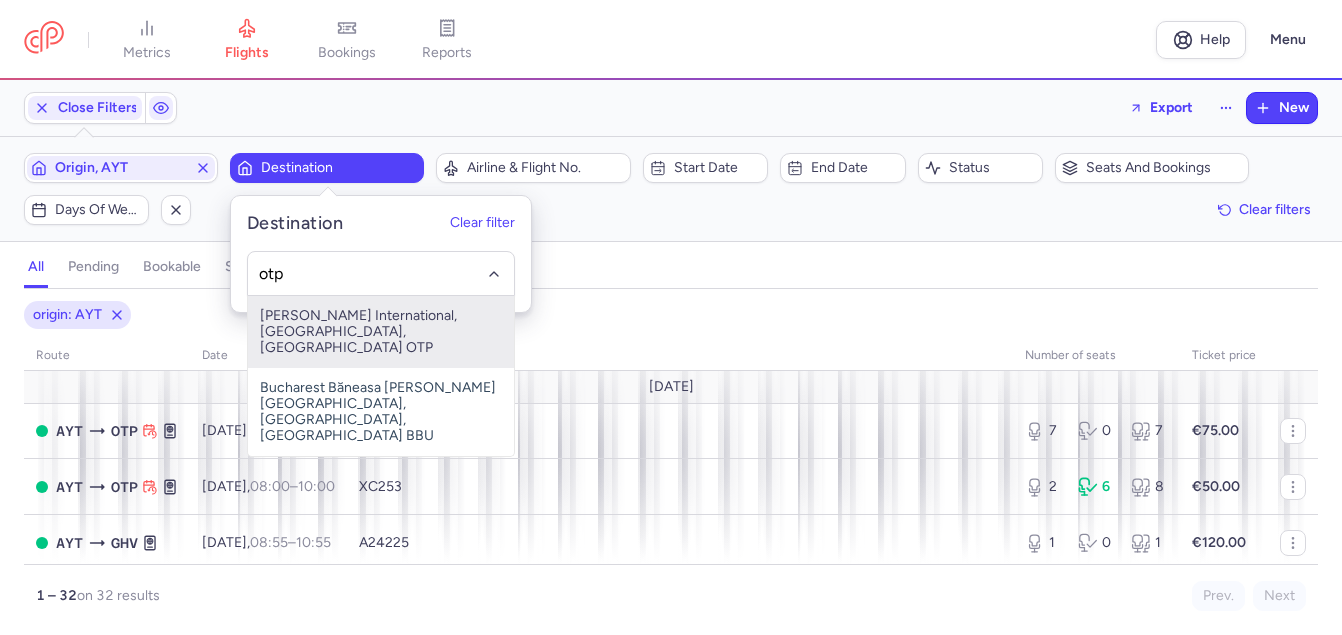 click on "[PERSON_NAME] International, [GEOGRAPHIC_DATA], [GEOGRAPHIC_DATA] OTP" at bounding box center [381, 332] 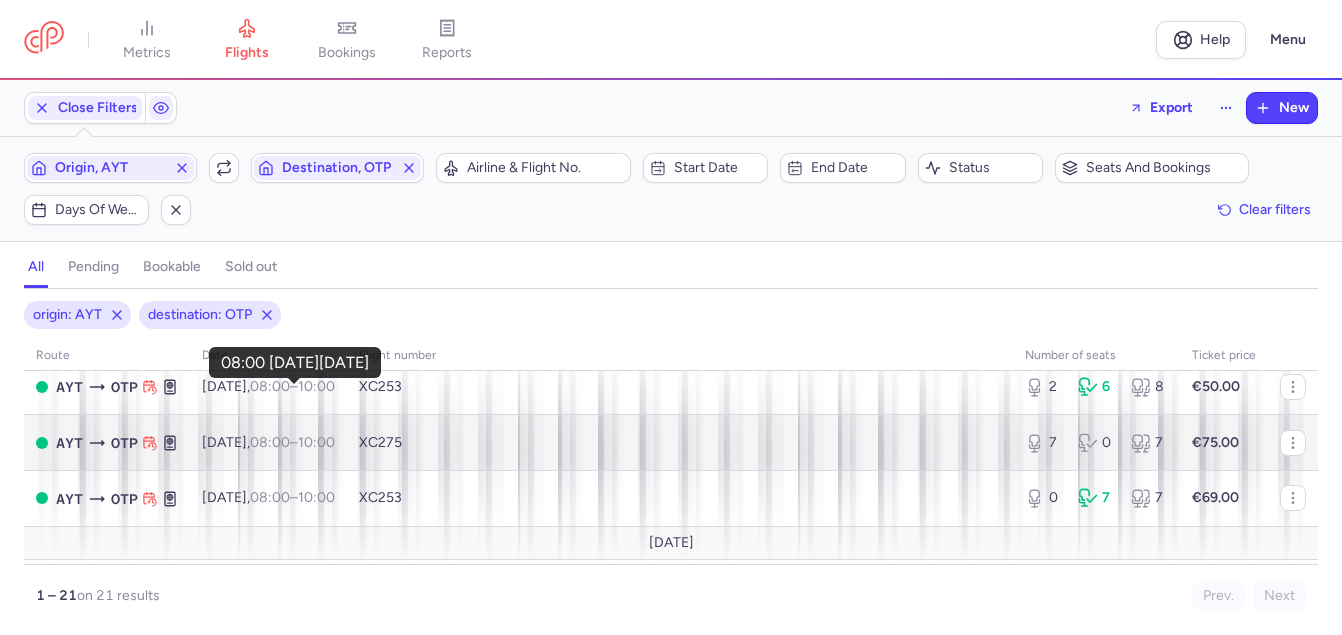 scroll, scrollTop: 200, scrollLeft: 0, axis: vertical 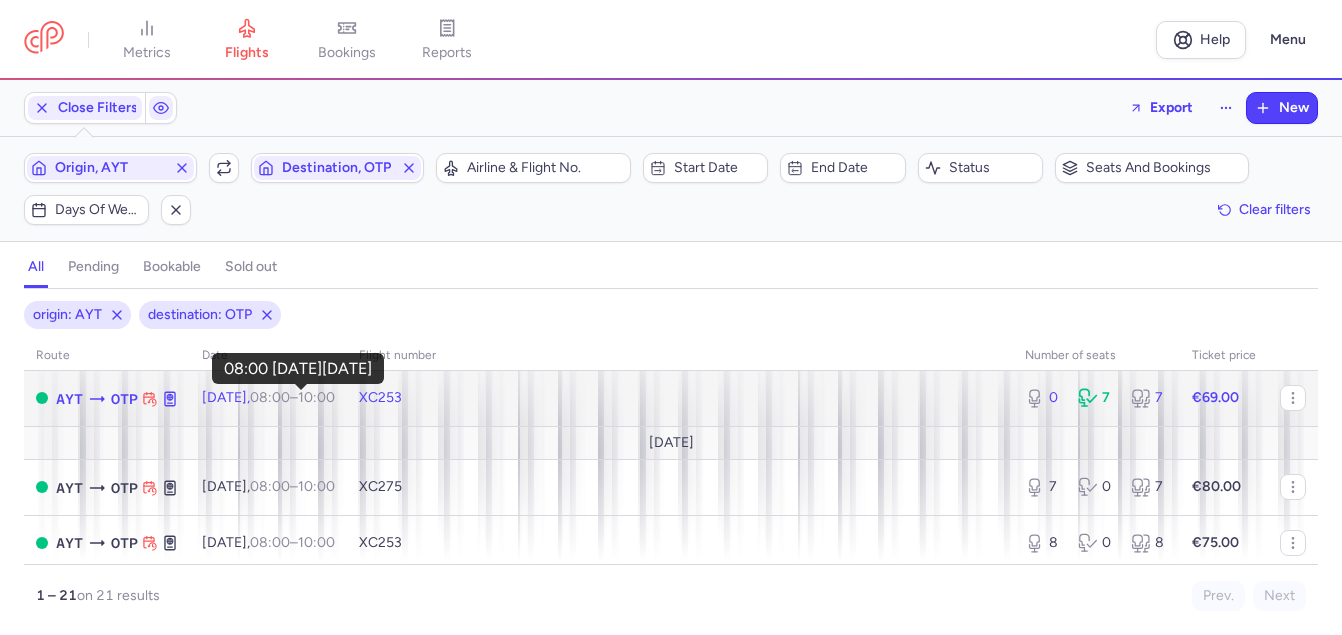 click on "08:00" at bounding box center [270, 397] 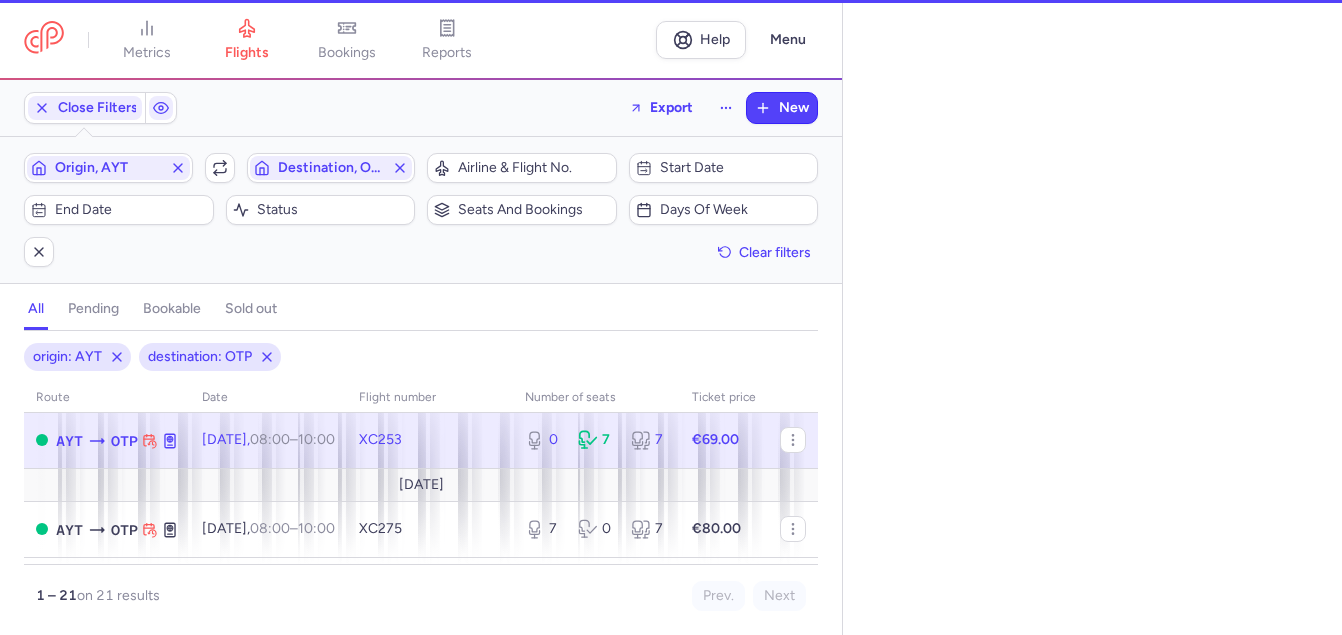 select on "days" 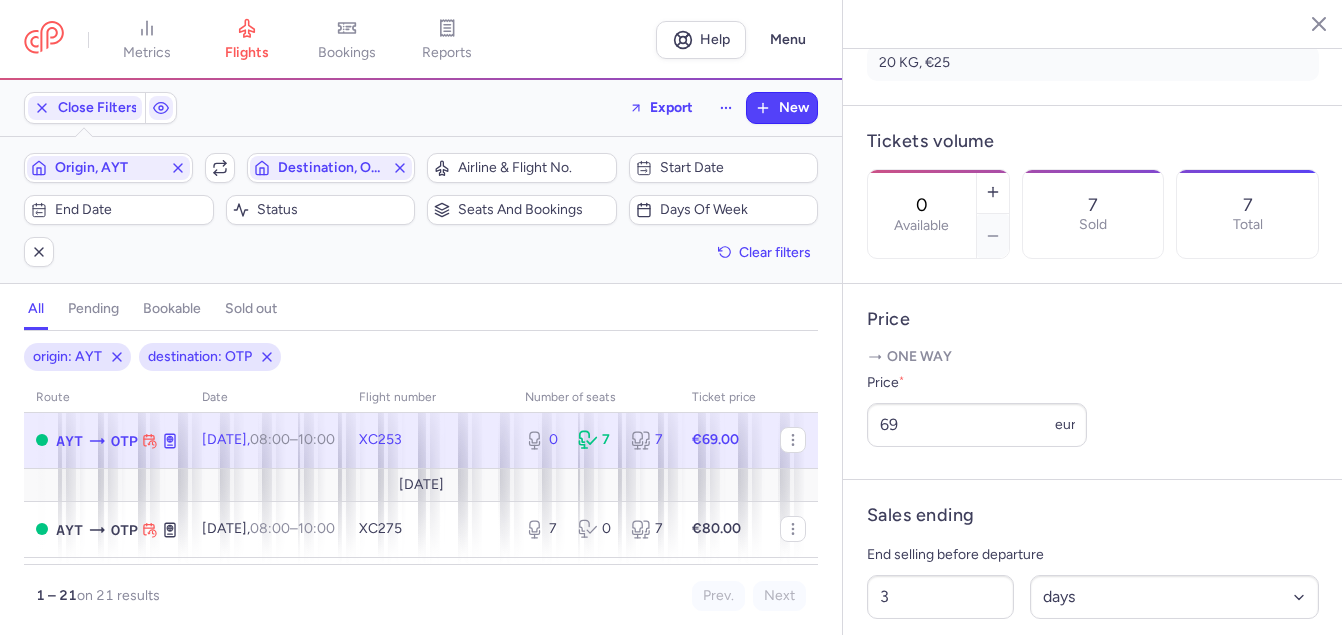 scroll, scrollTop: 600, scrollLeft: 0, axis: vertical 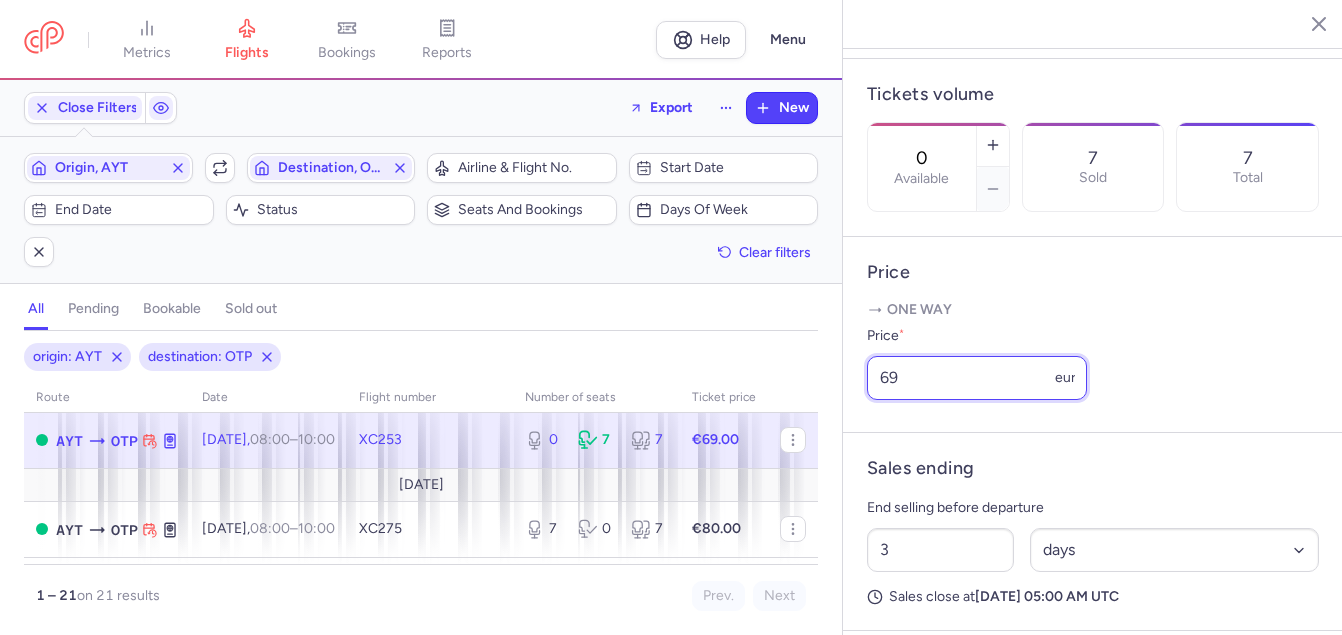 drag, startPoint x: 979, startPoint y: 413, endPoint x: 818, endPoint y: 407, distance: 161.11176 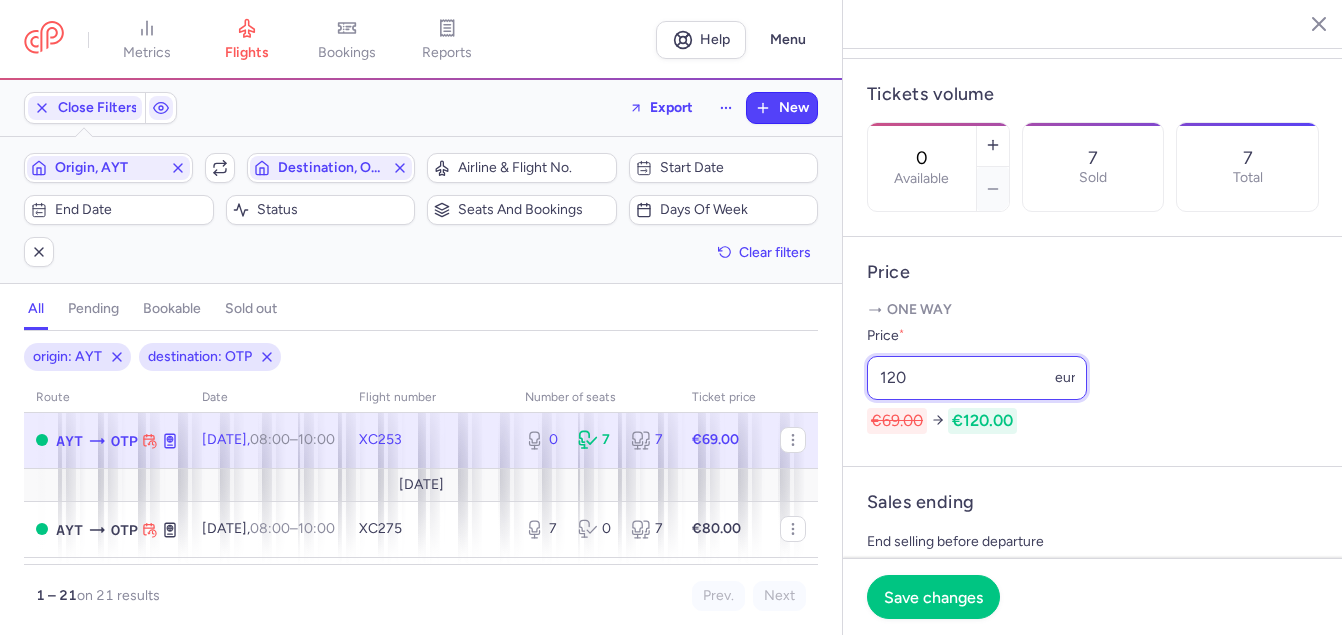 type on "120" 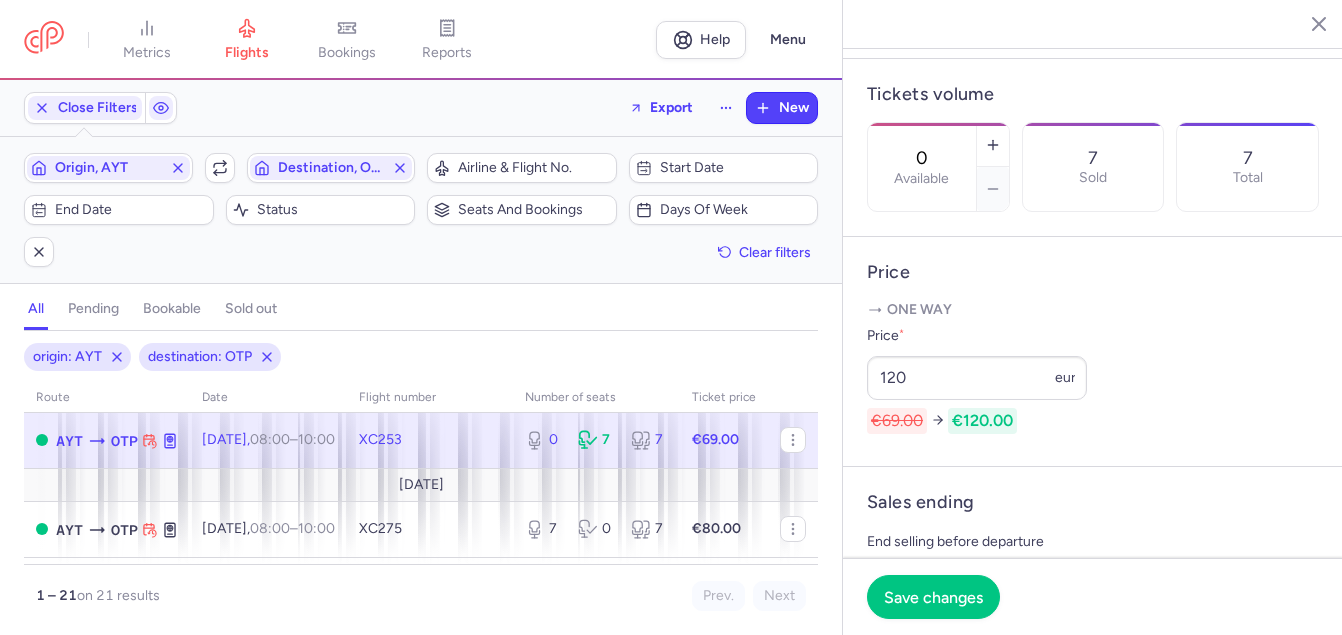 click on "Price  * 120 eur €69.00 €120.00" at bounding box center [1093, 379] 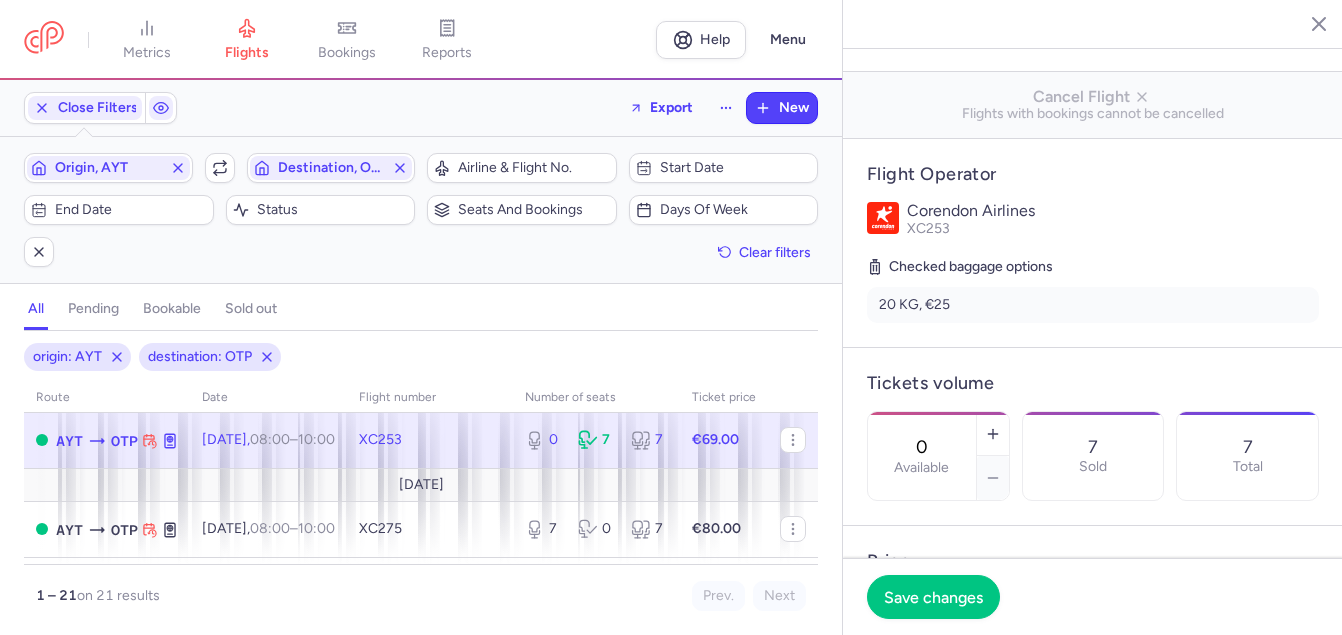 scroll, scrollTop: 300, scrollLeft: 0, axis: vertical 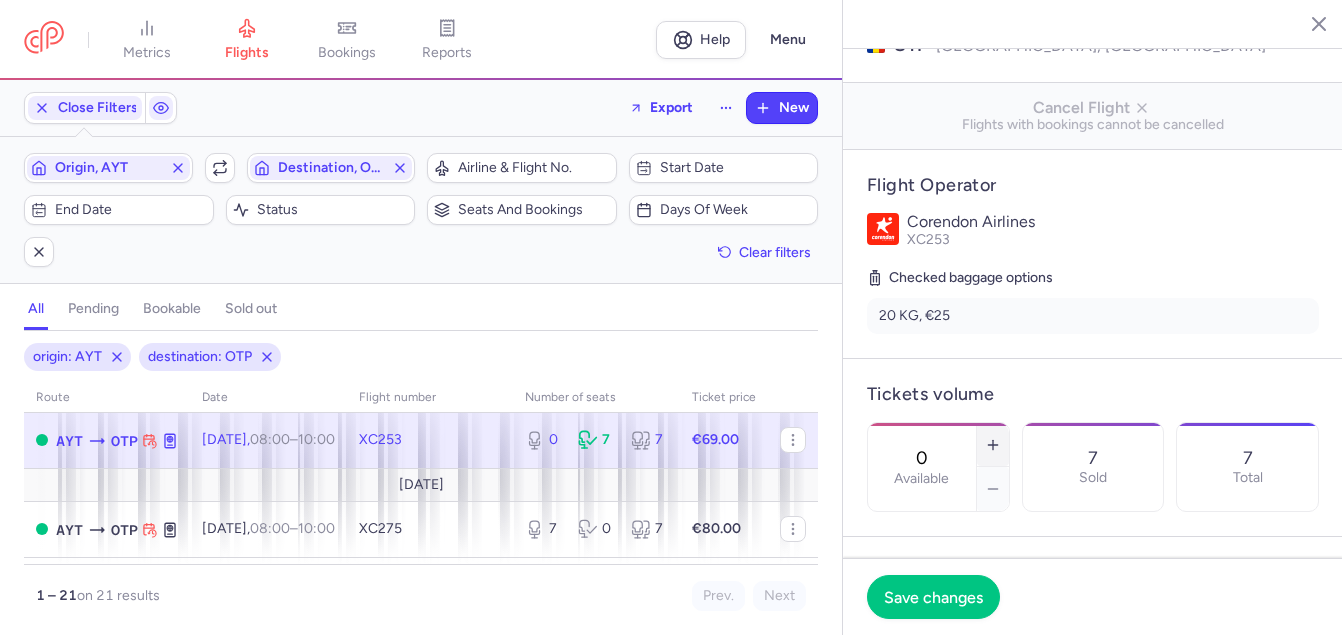 click 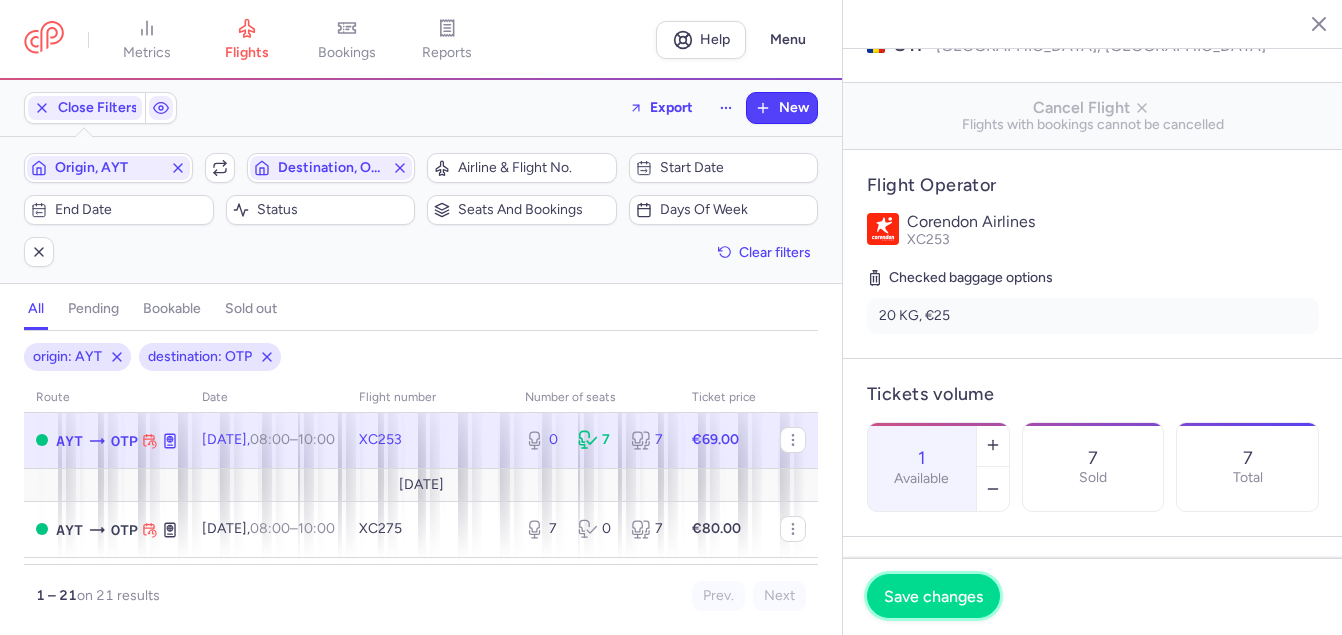 click on "Save changes" at bounding box center [933, 596] 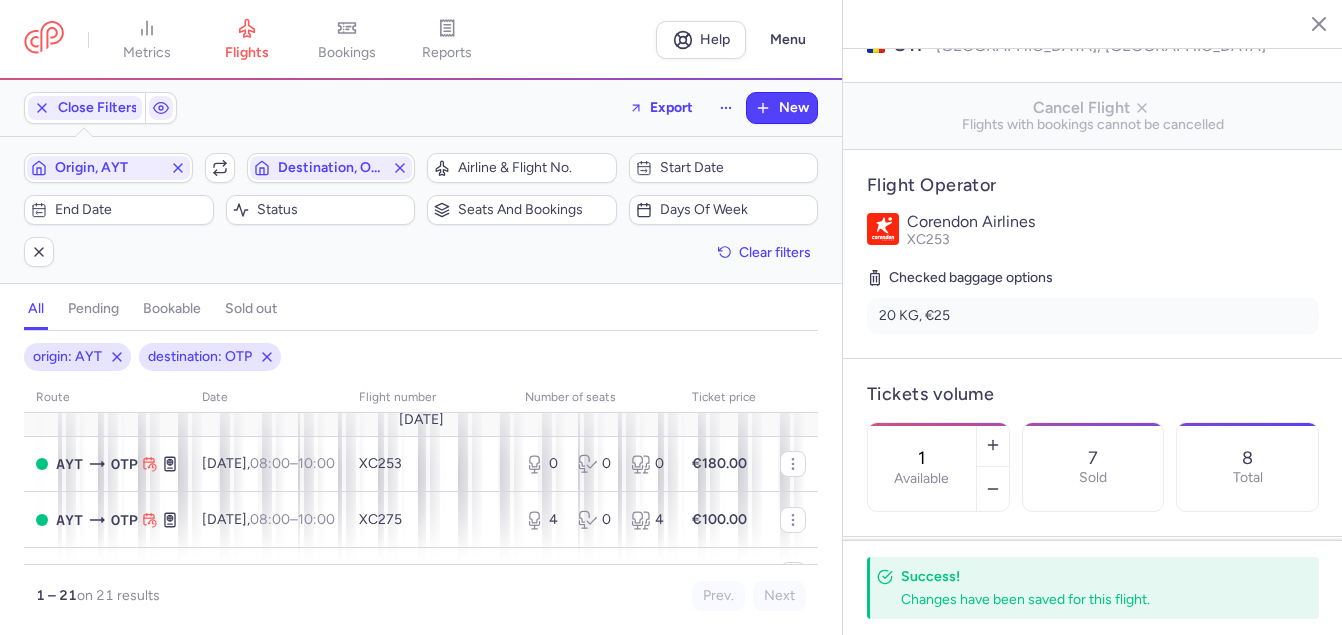 scroll, scrollTop: 900, scrollLeft: 0, axis: vertical 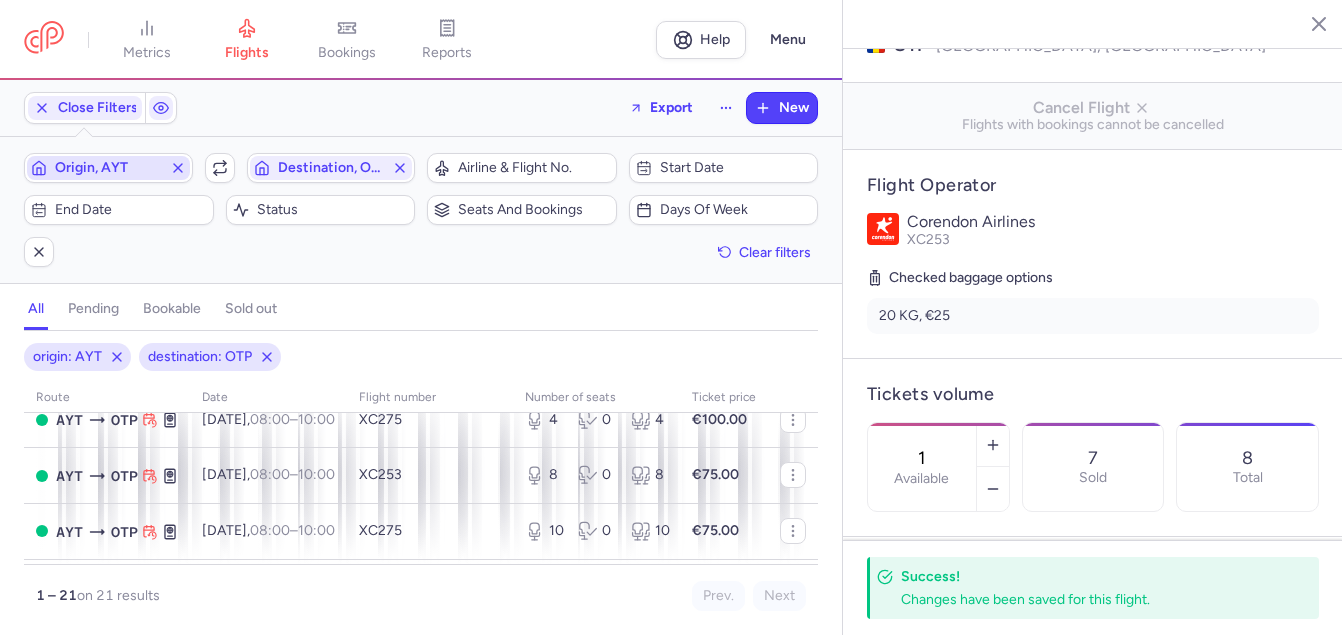 click 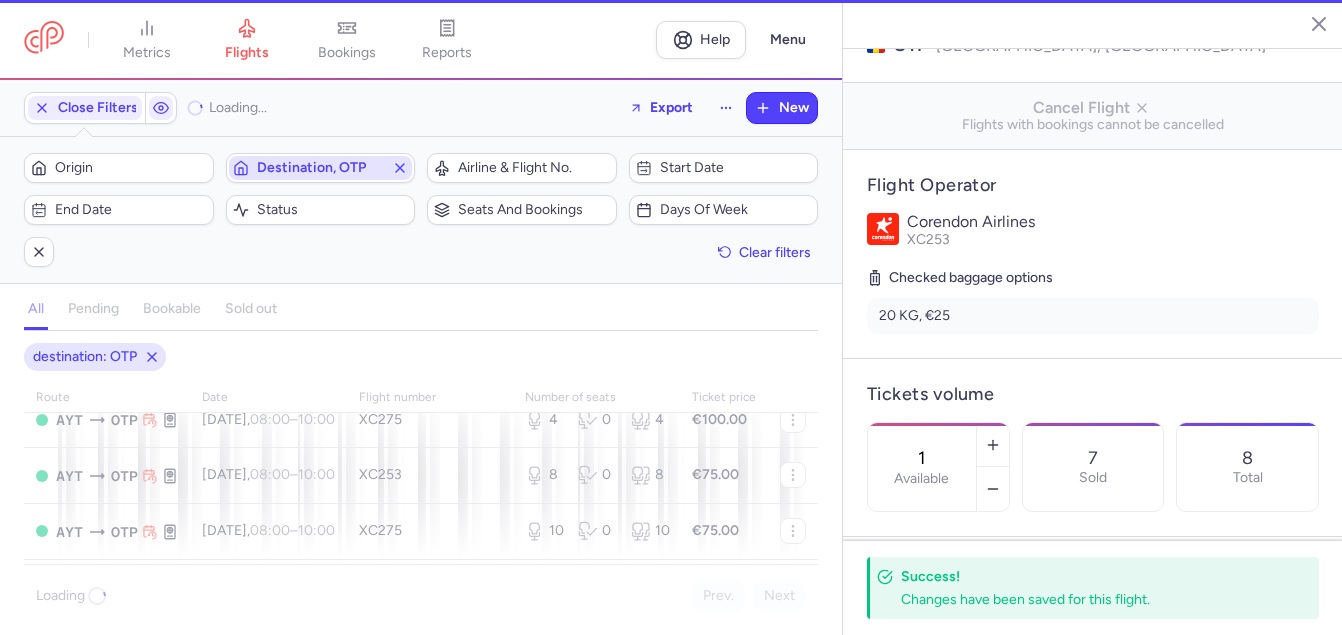click 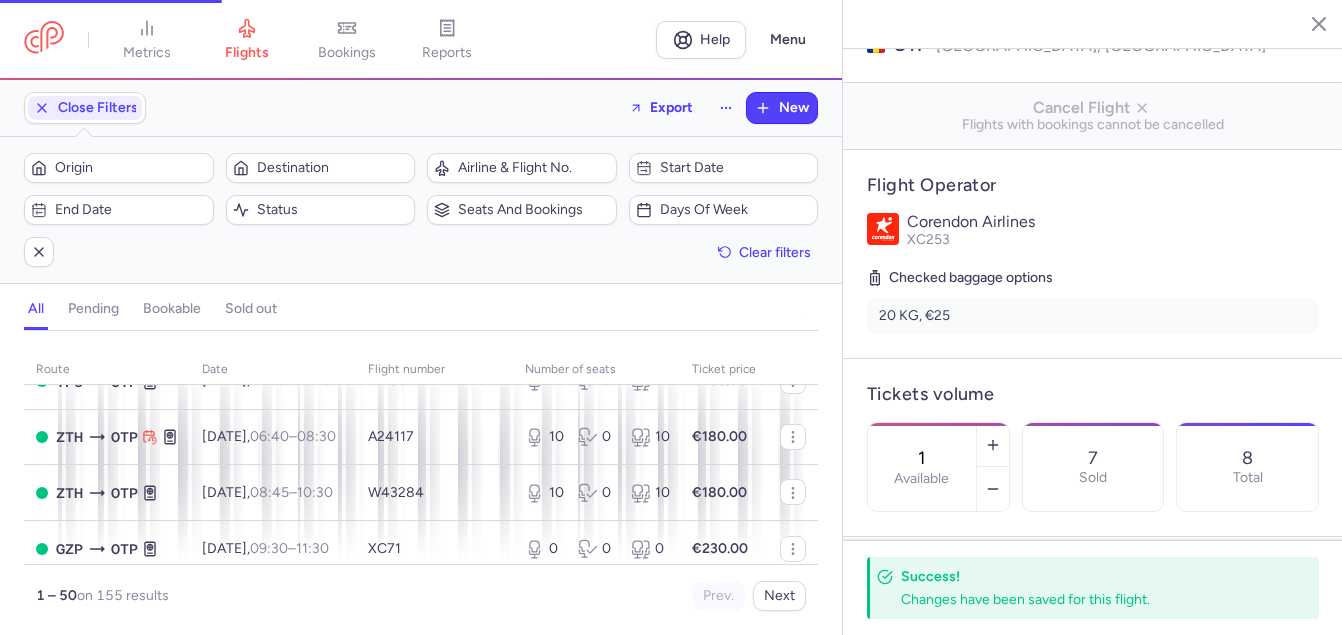 scroll, scrollTop: 946, scrollLeft: 0, axis: vertical 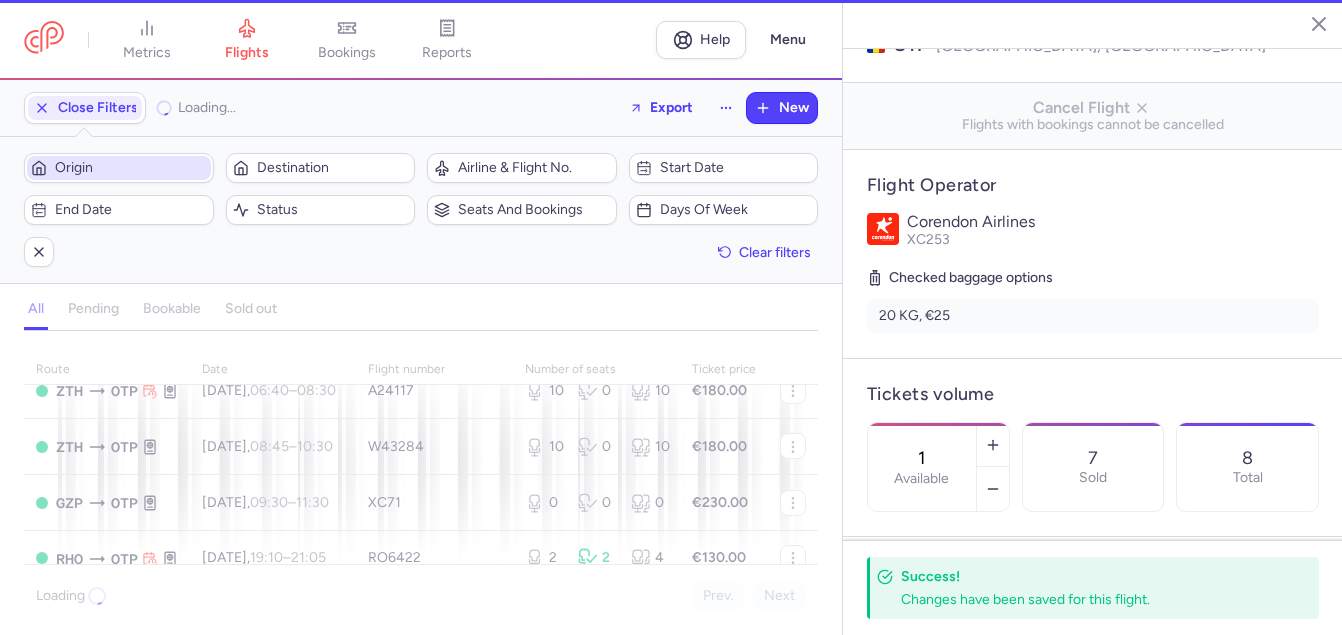 click on "Origin" at bounding box center (131, 168) 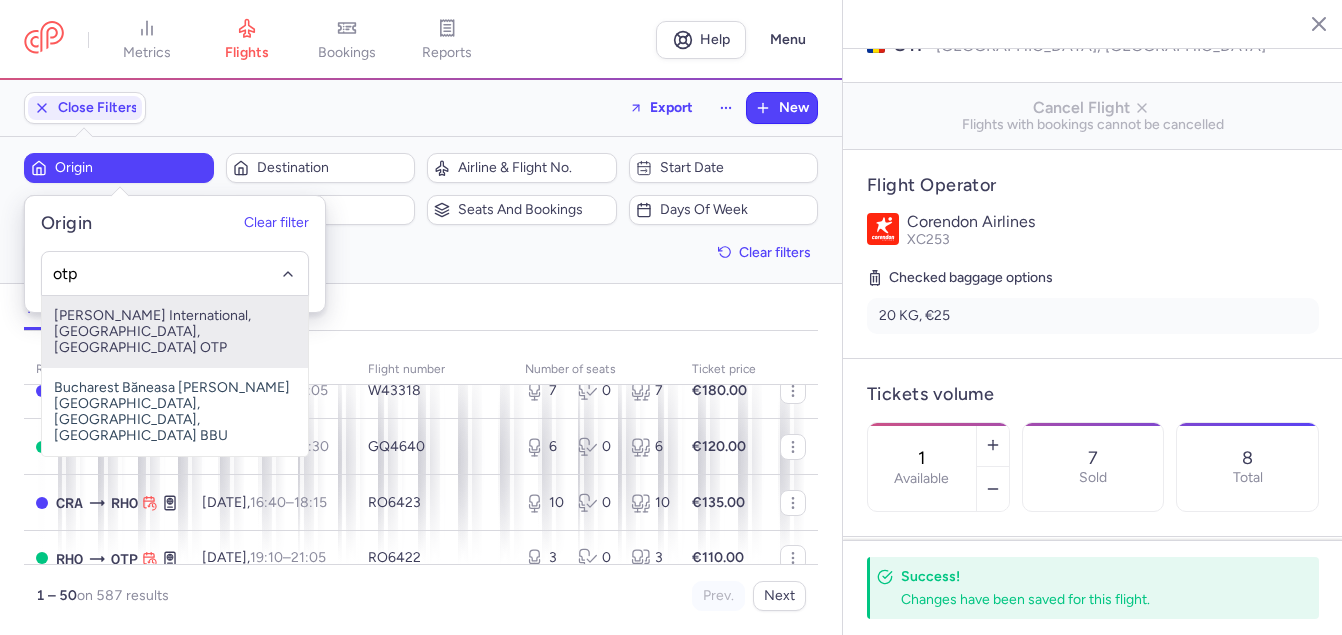click on "[PERSON_NAME] International, [GEOGRAPHIC_DATA], [GEOGRAPHIC_DATA] OTP" at bounding box center (175, 332) 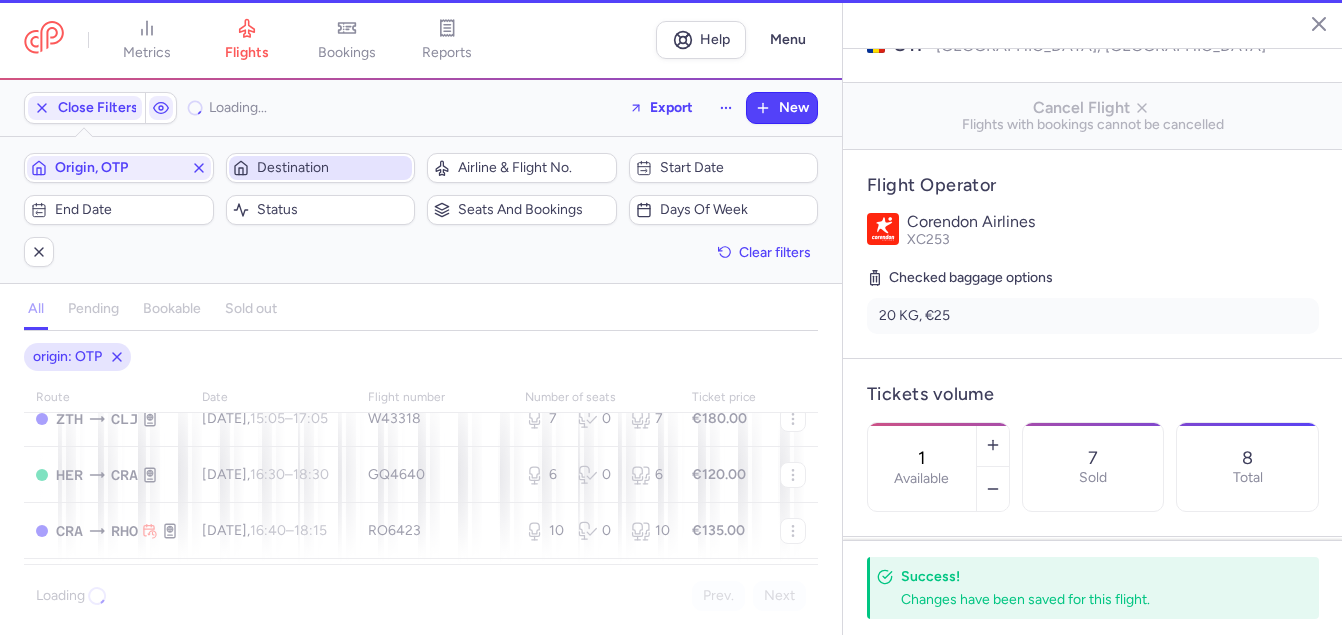 click on "Destination" at bounding box center [333, 168] 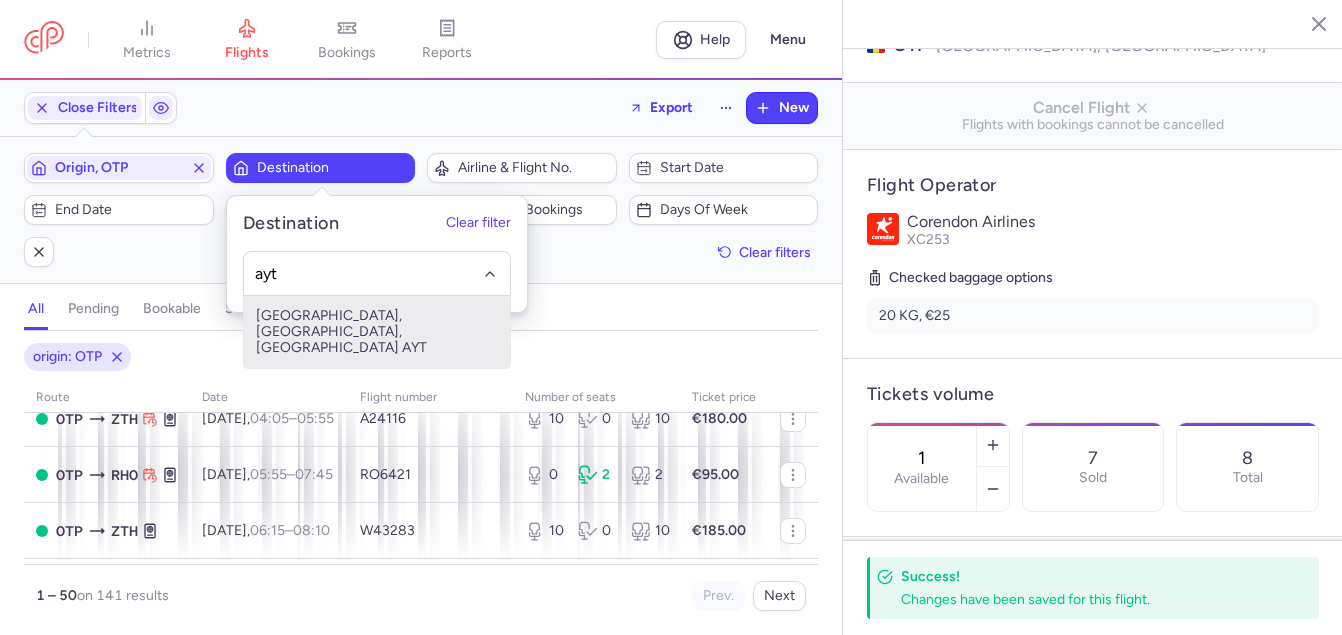 click on "[GEOGRAPHIC_DATA], [GEOGRAPHIC_DATA], [GEOGRAPHIC_DATA] AYT" at bounding box center (377, 332) 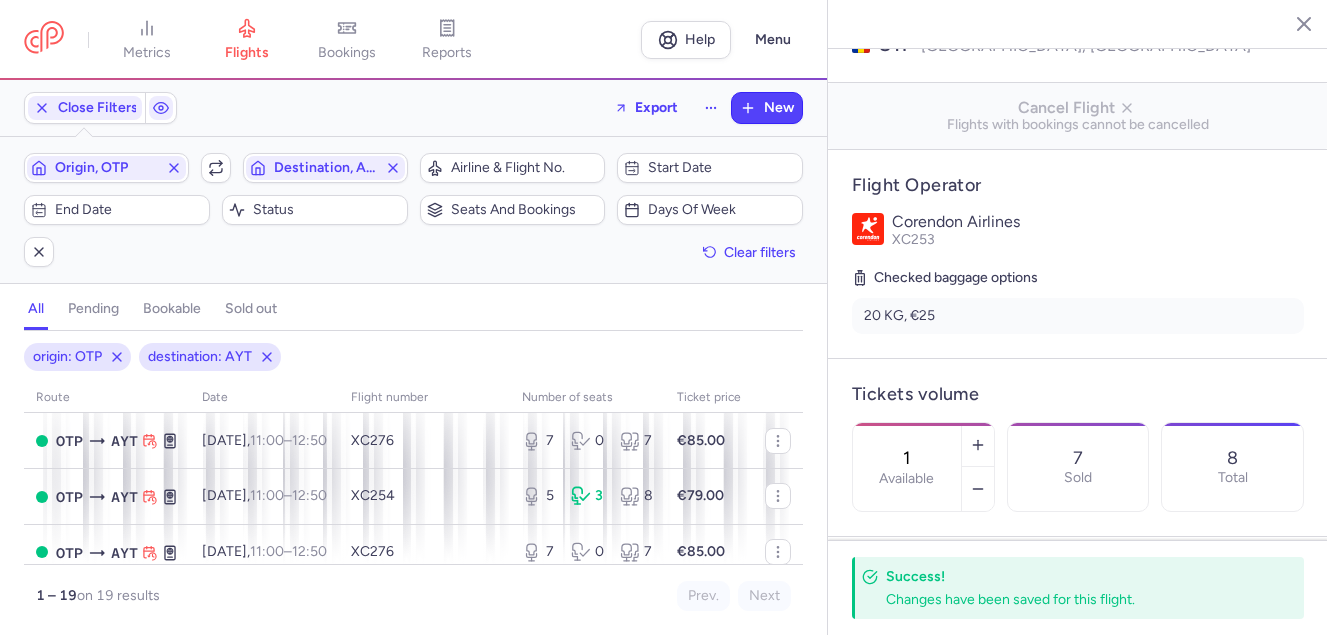 scroll, scrollTop: 0, scrollLeft: 0, axis: both 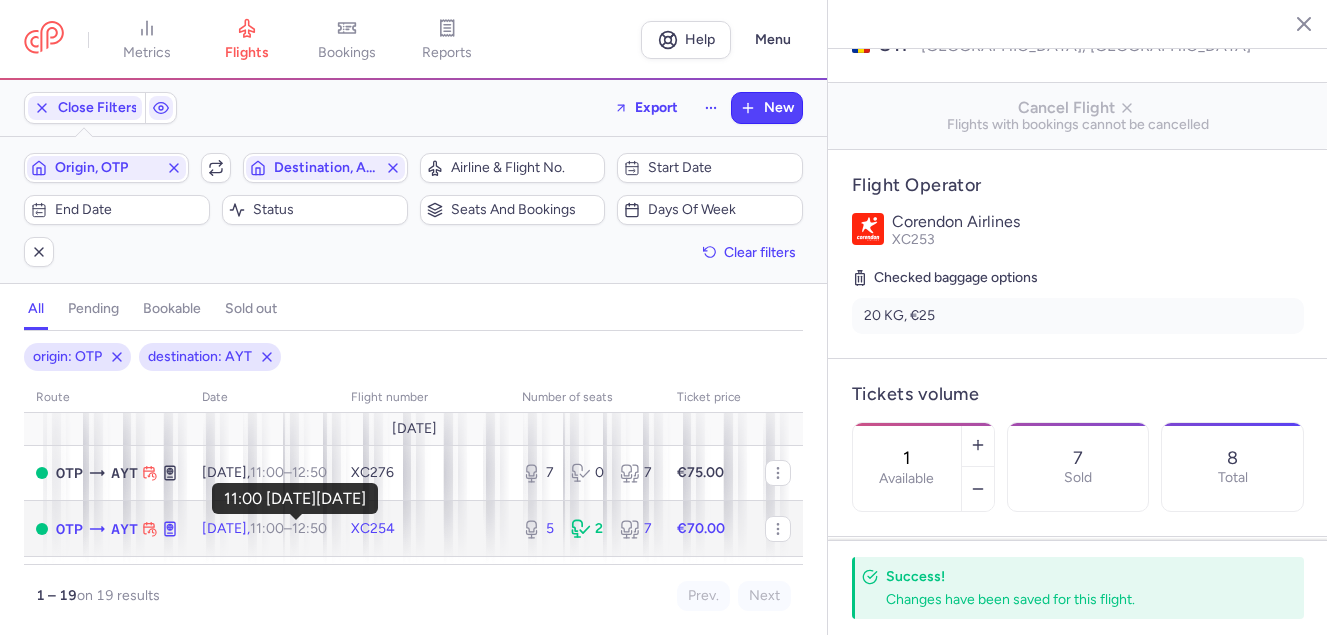 click on "11:00" at bounding box center (267, 528) 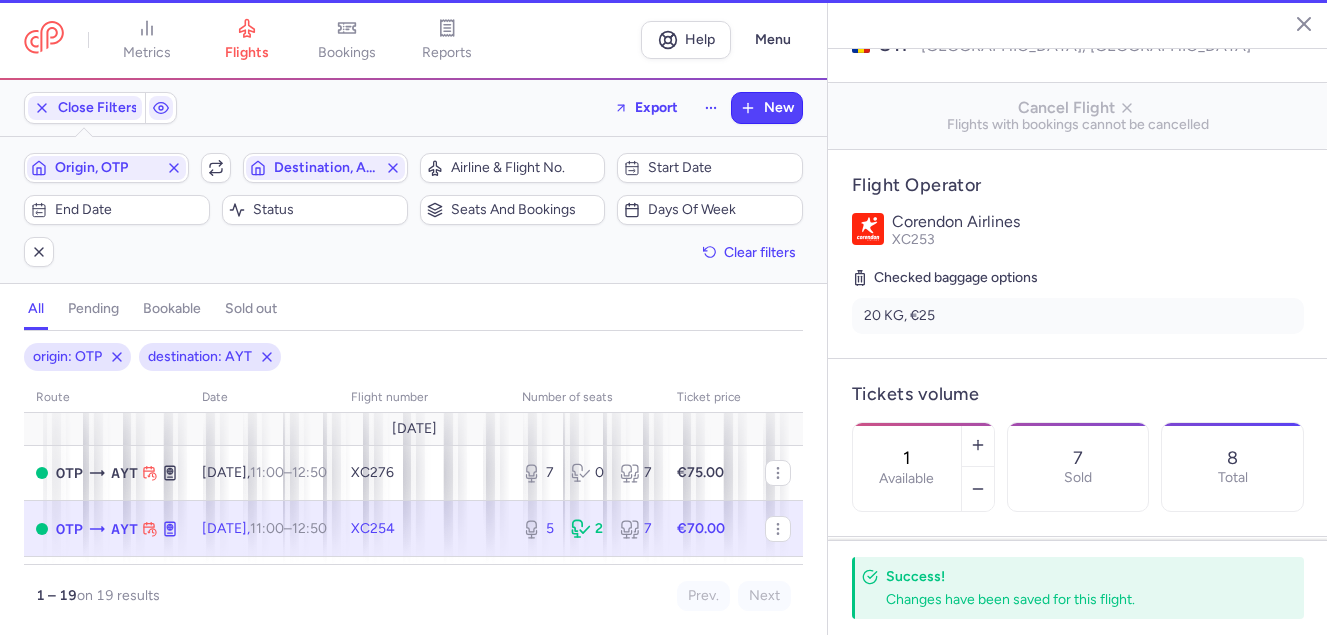 type on "5" 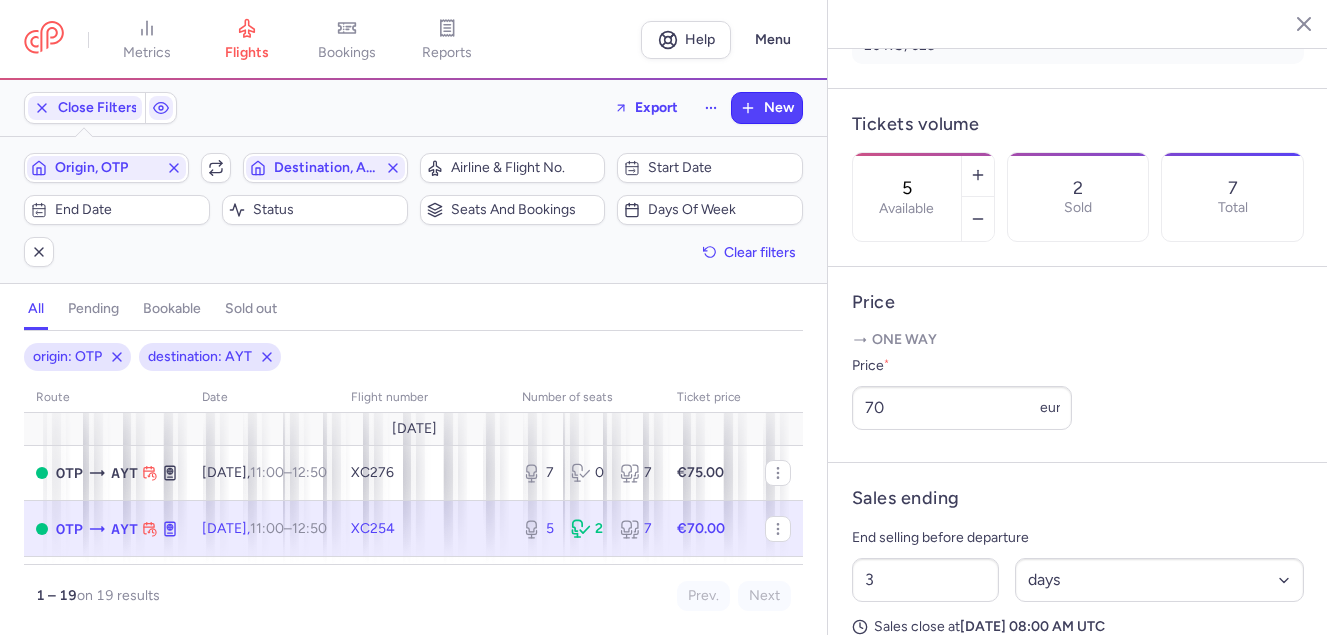 scroll, scrollTop: 600, scrollLeft: 0, axis: vertical 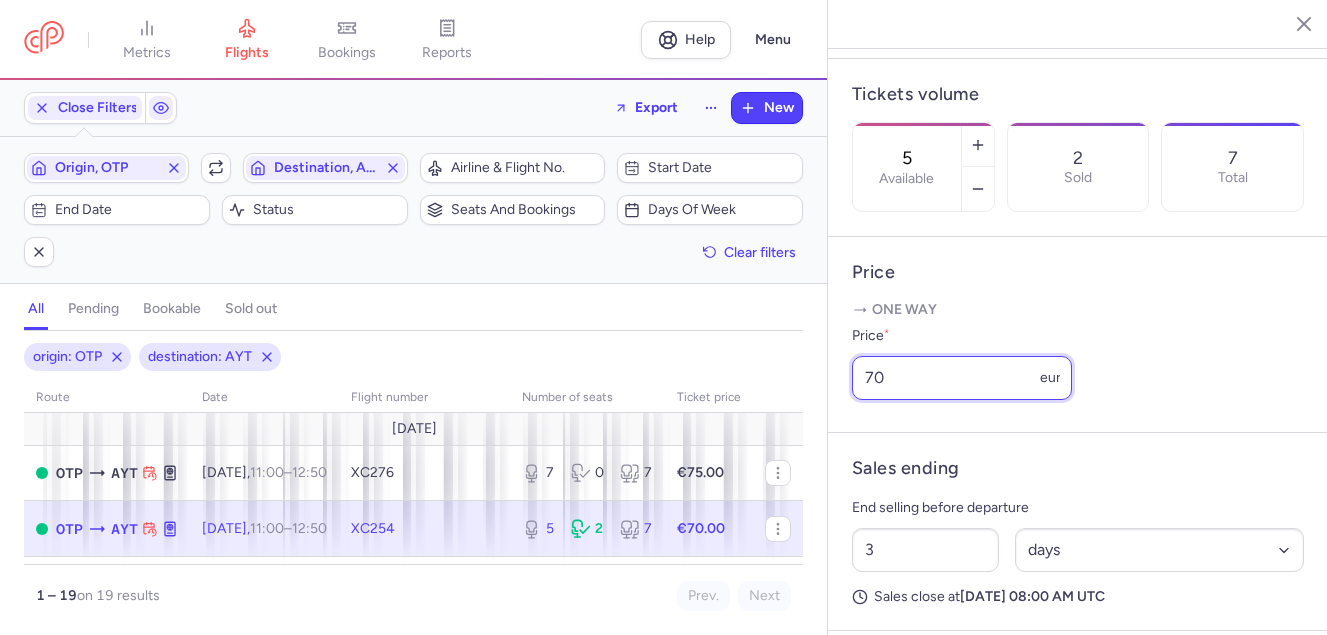 drag, startPoint x: 966, startPoint y: 408, endPoint x: 773, endPoint y: 406, distance: 193.01036 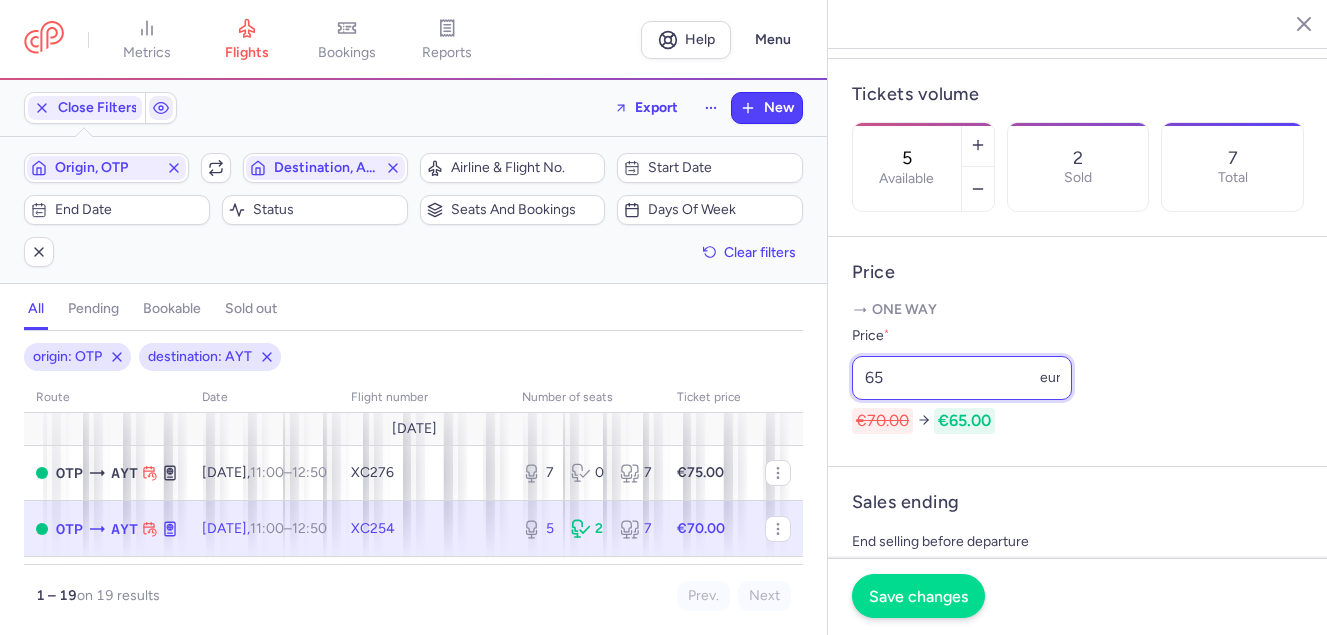 type on "65" 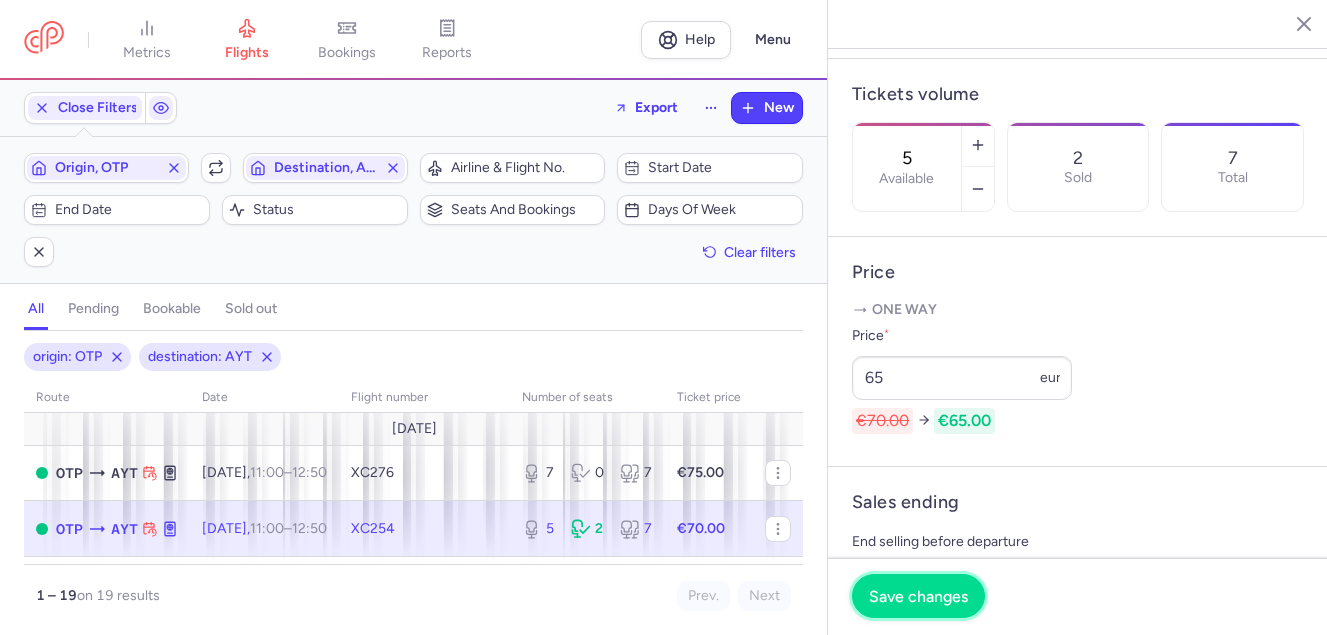 click on "Save changes" at bounding box center (918, 596) 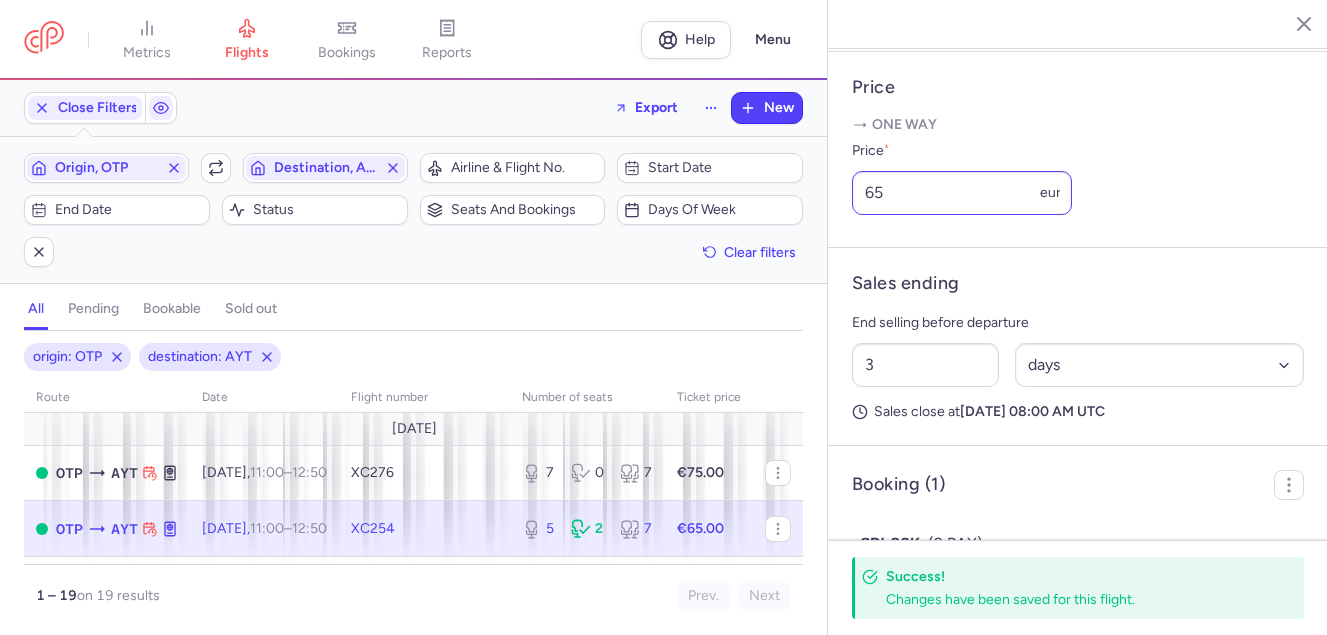 scroll, scrollTop: 891, scrollLeft: 0, axis: vertical 